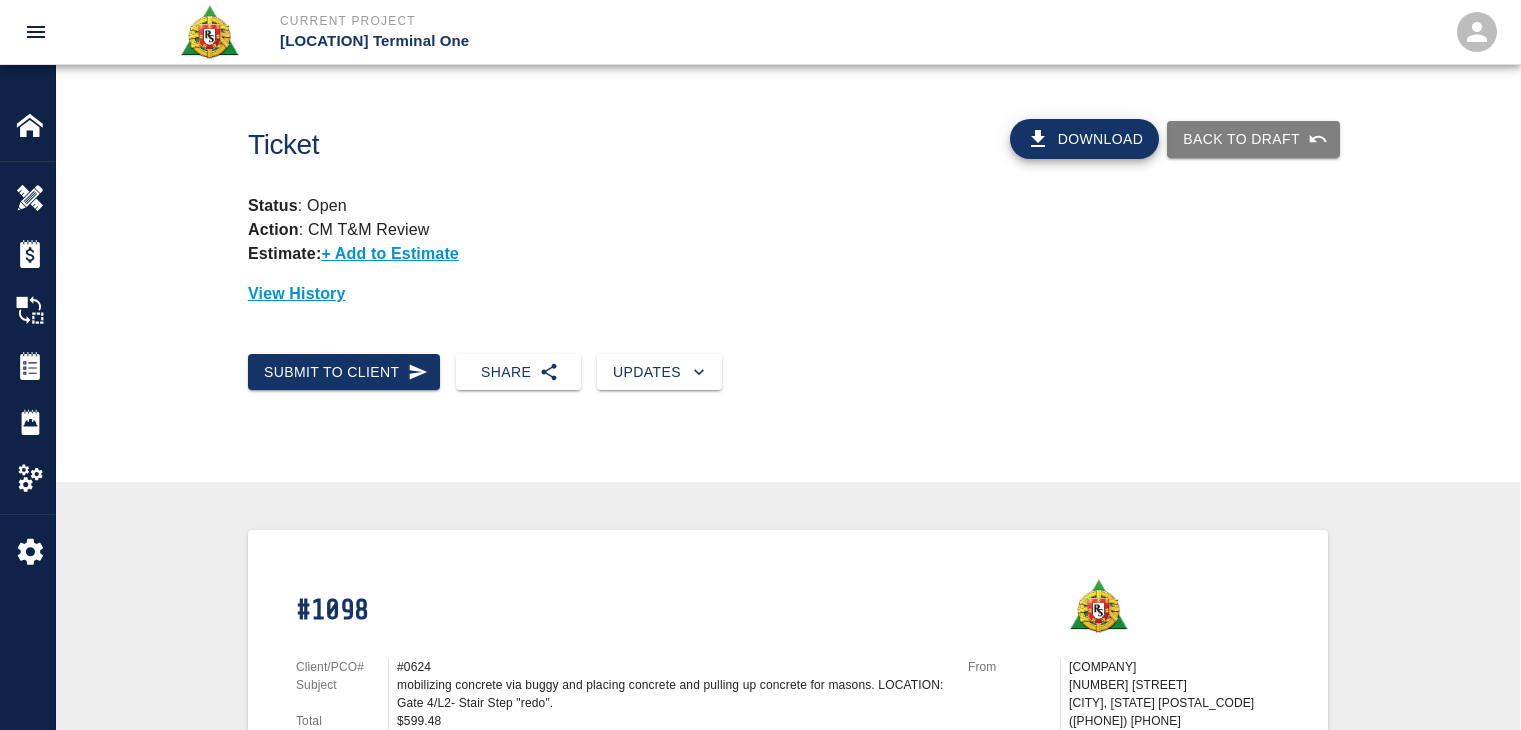 scroll, scrollTop: 756, scrollLeft: 0, axis: vertical 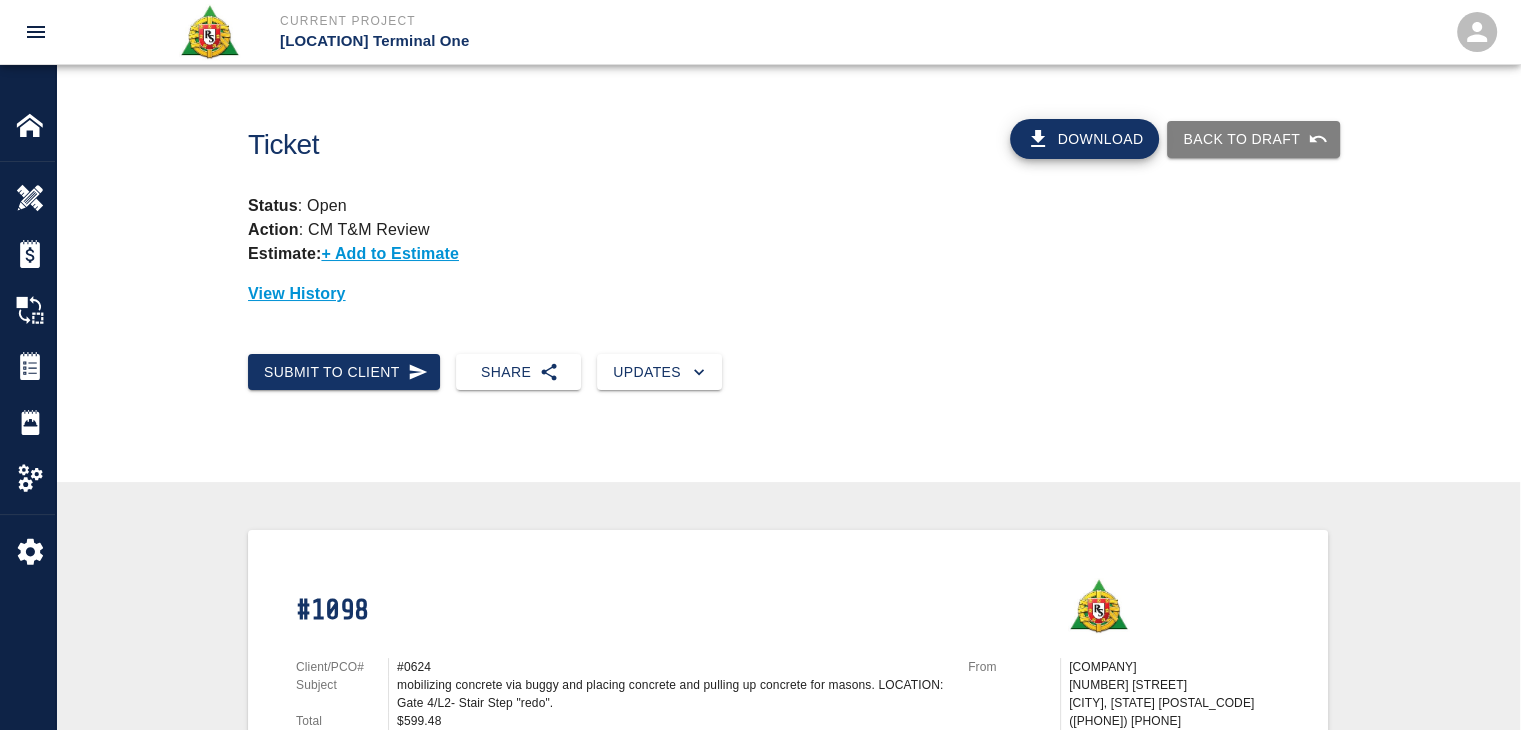 drag, startPoint x: 878, startPoint y: 9, endPoint x: 760, endPoint y: 99, distance: 148.40485 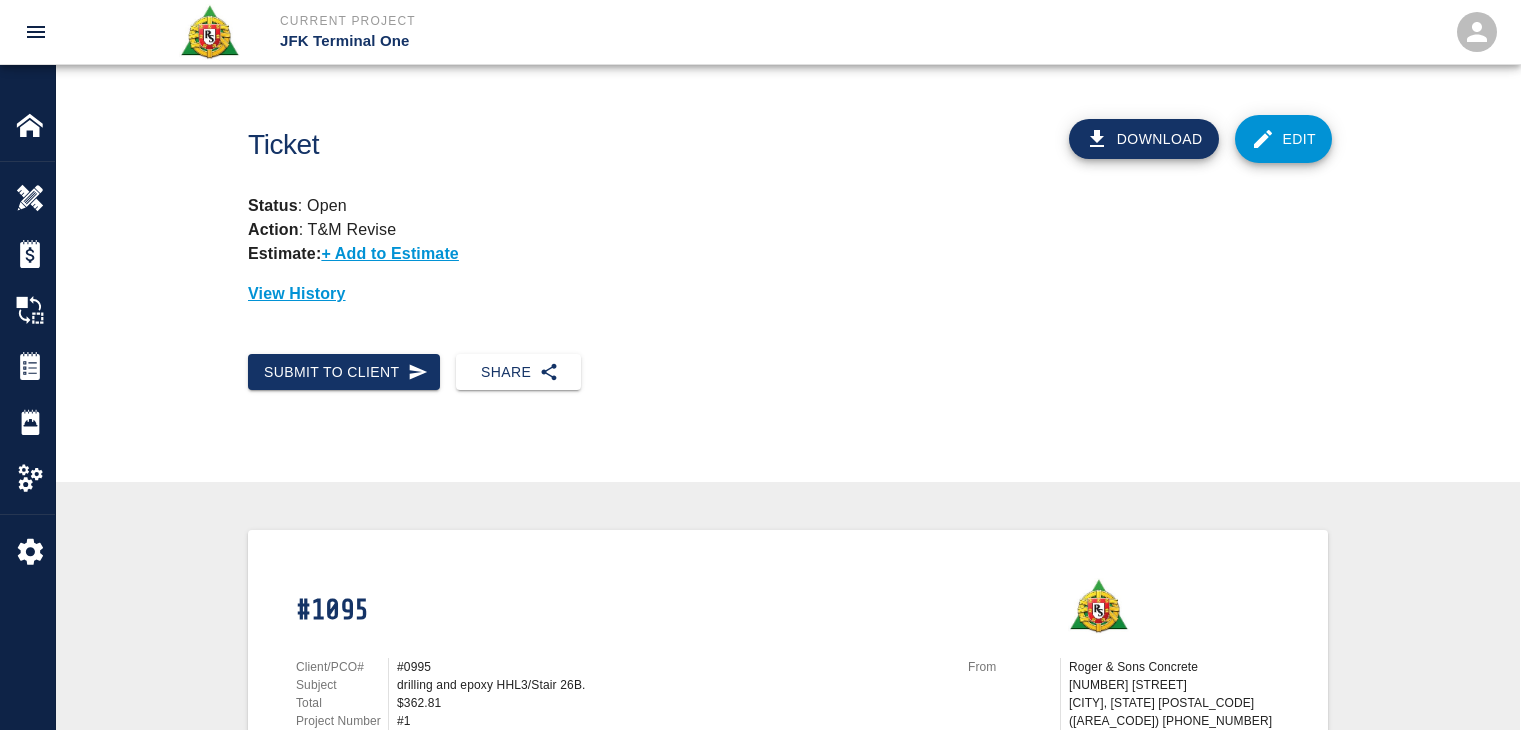 scroll, scrollTop: 0, scrollLeft: 0, axis: both 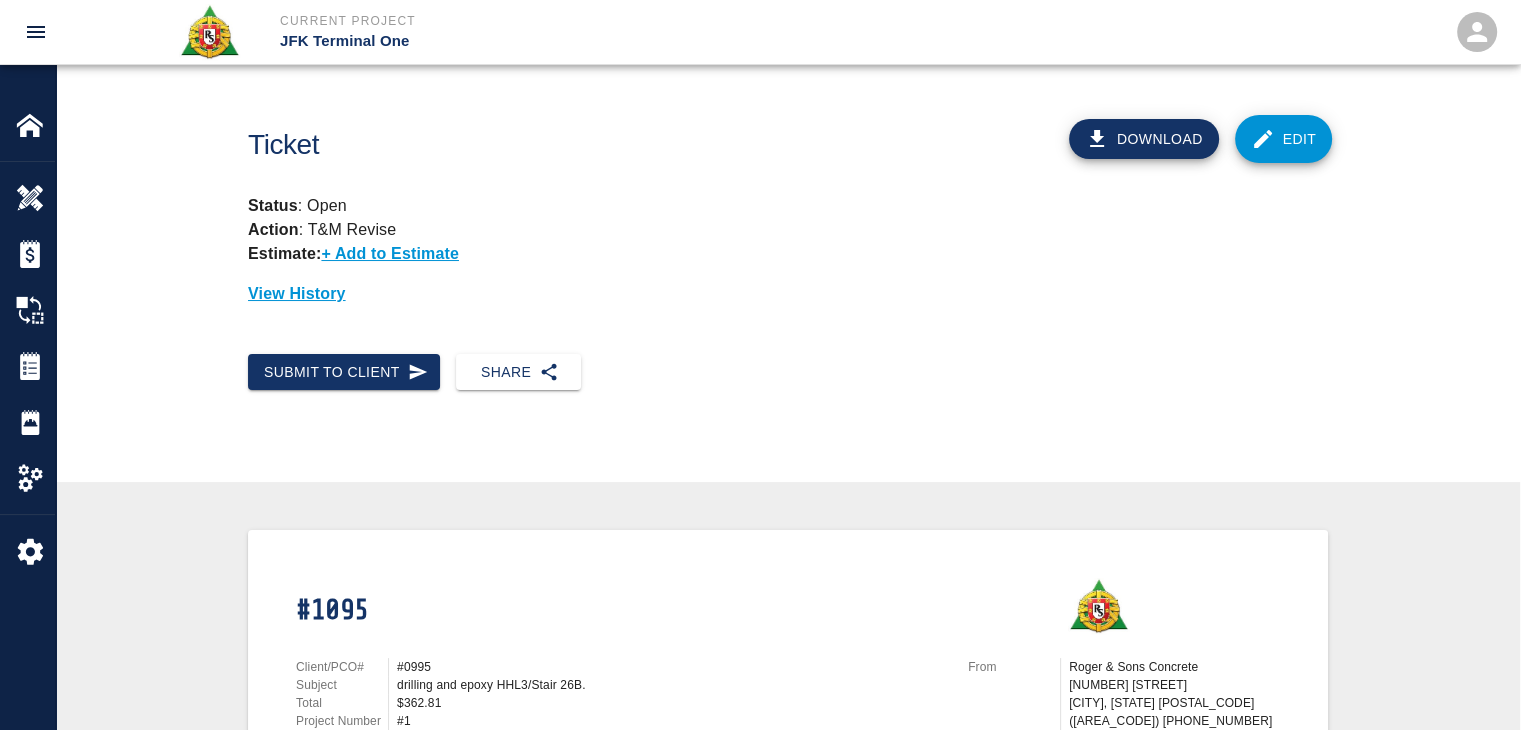 click on "Edit" at bounding box center (1284, 139) 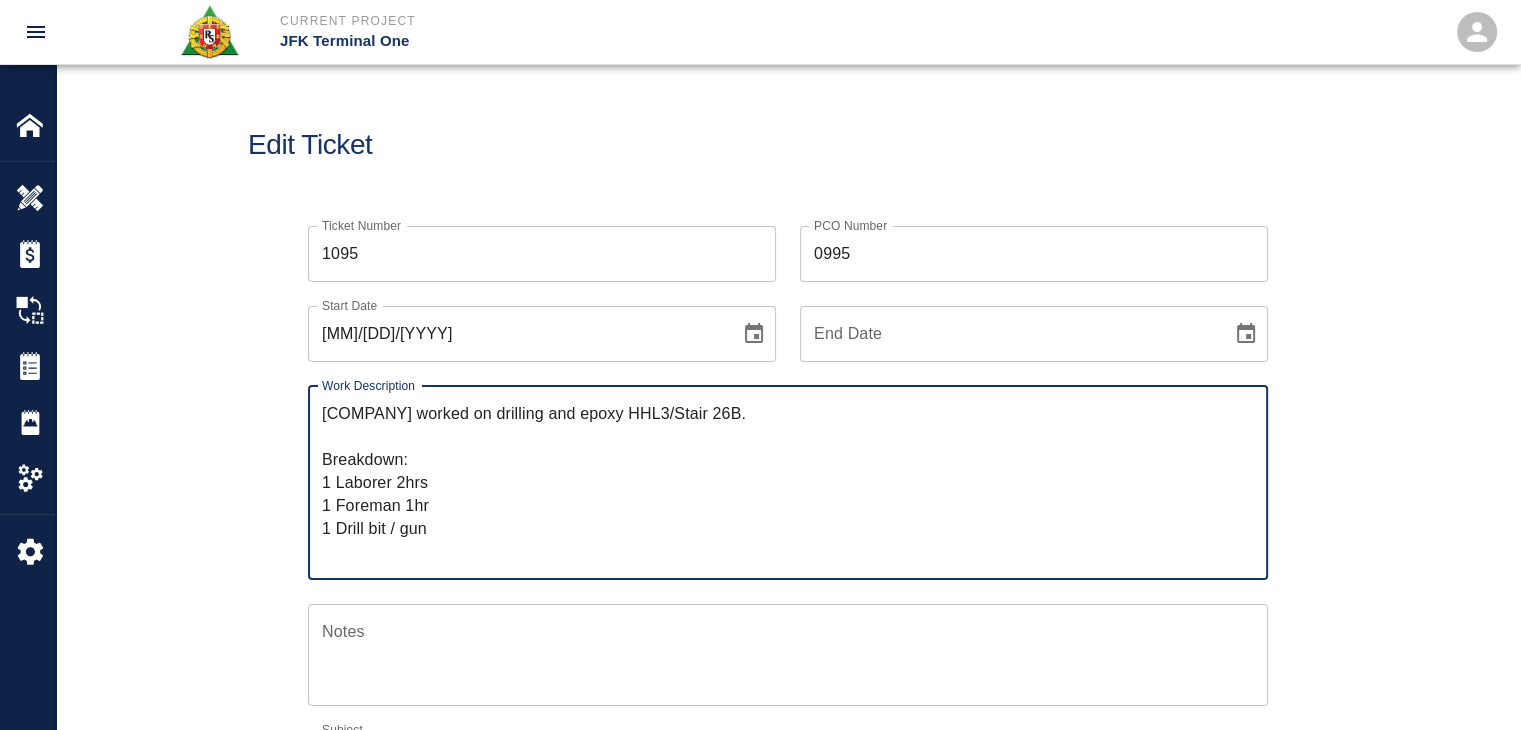 click on "0995" at bounding box center [1034, 254] 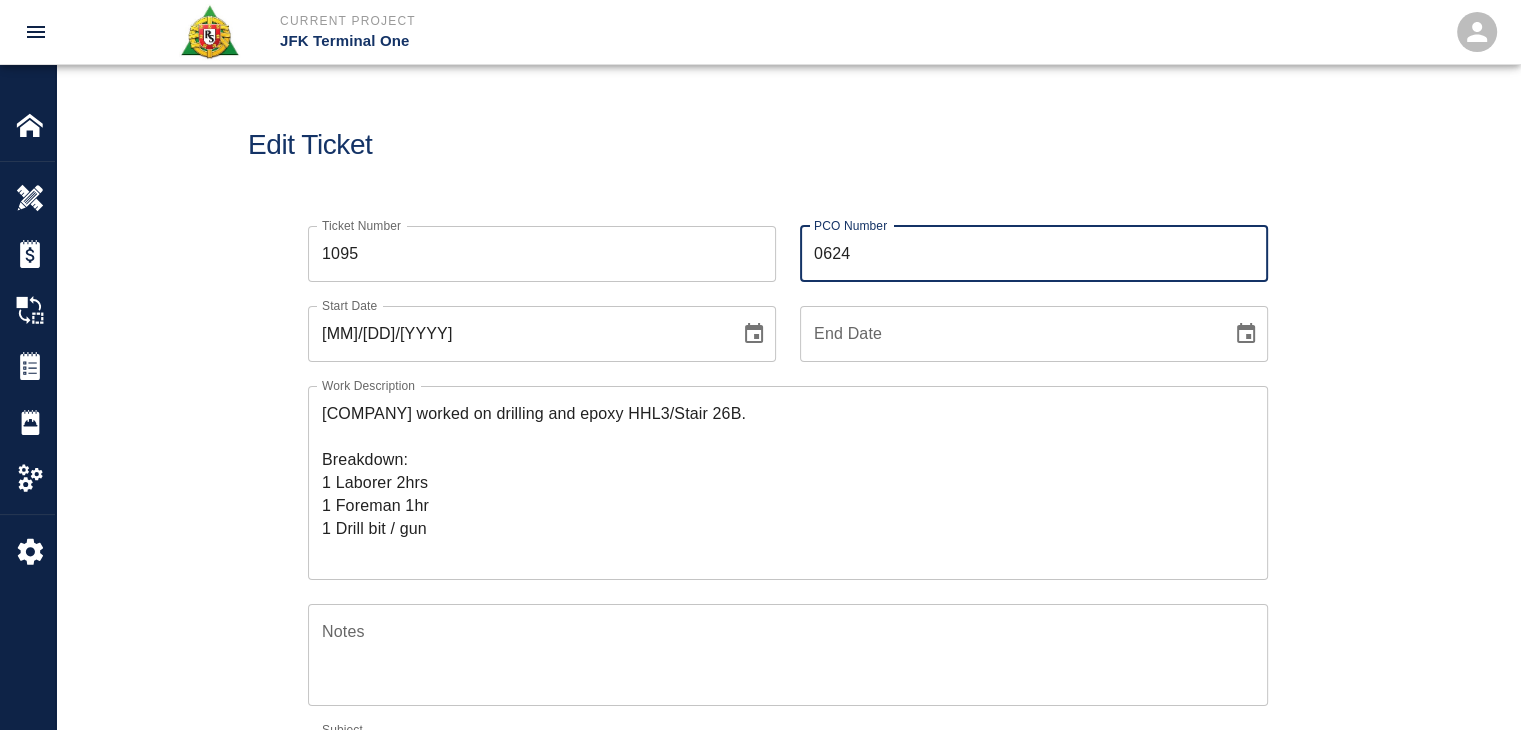 type on "0624" 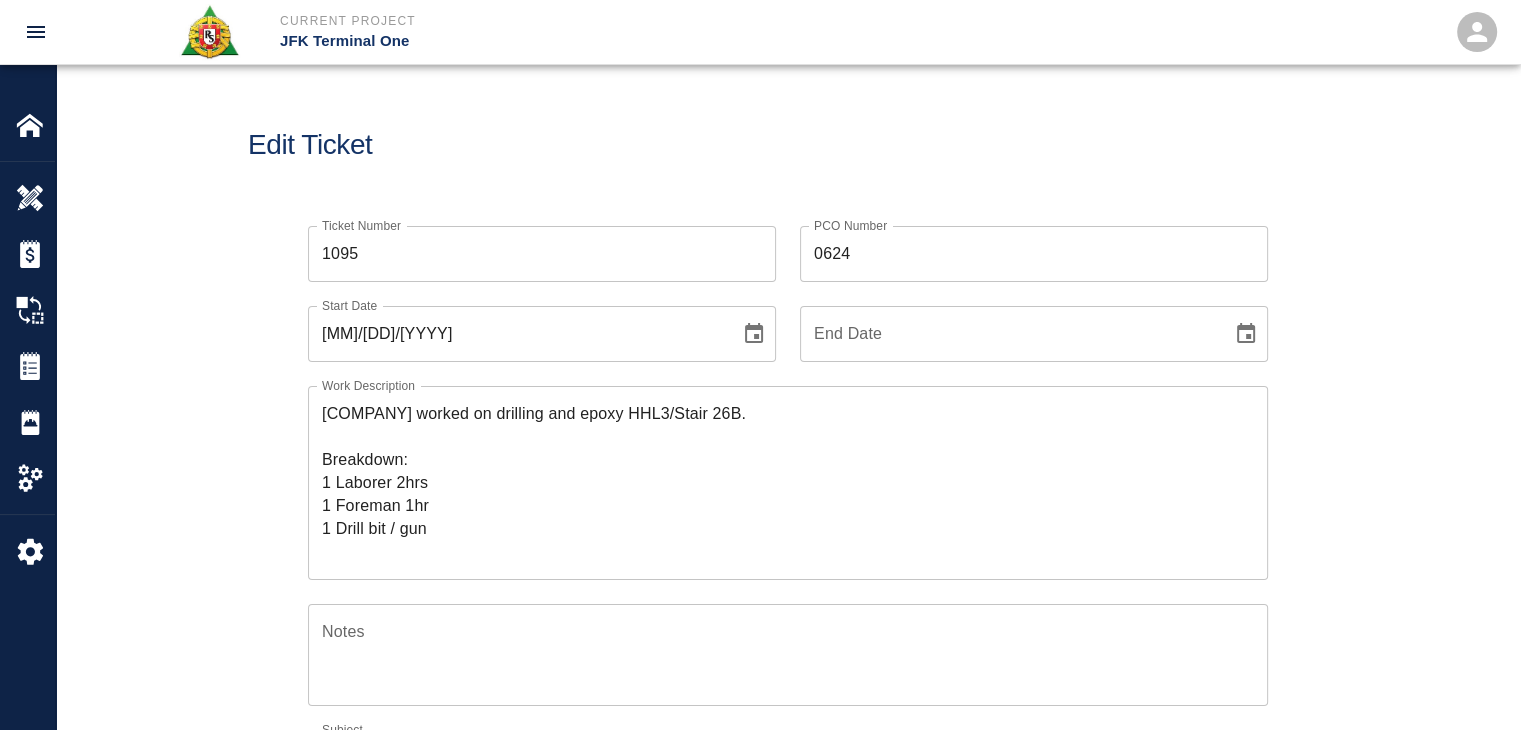 click on "Edit Ticket" at bounding box center (788, 145) 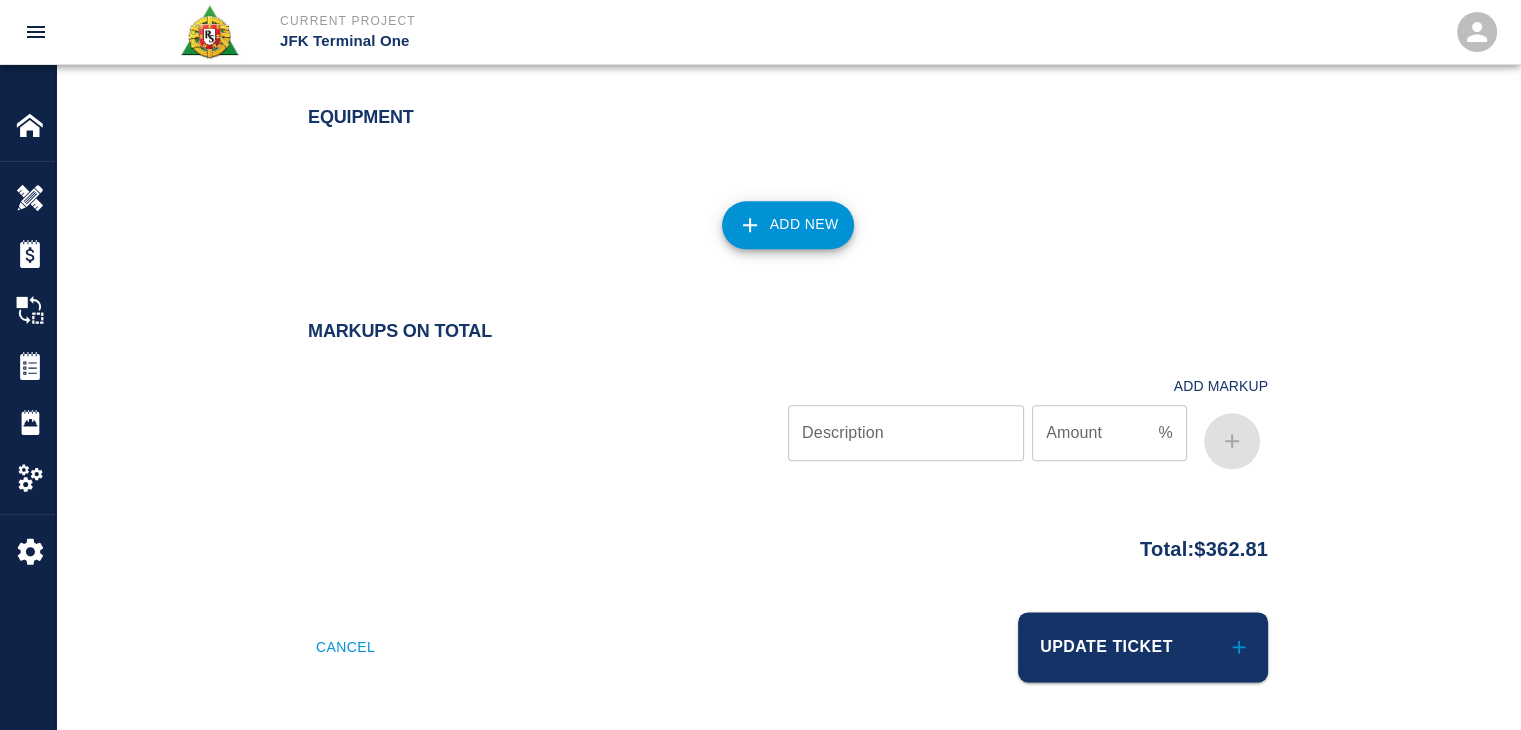 scroll, scrollTop: 2388, scrollLeft: 0, axis: vertical 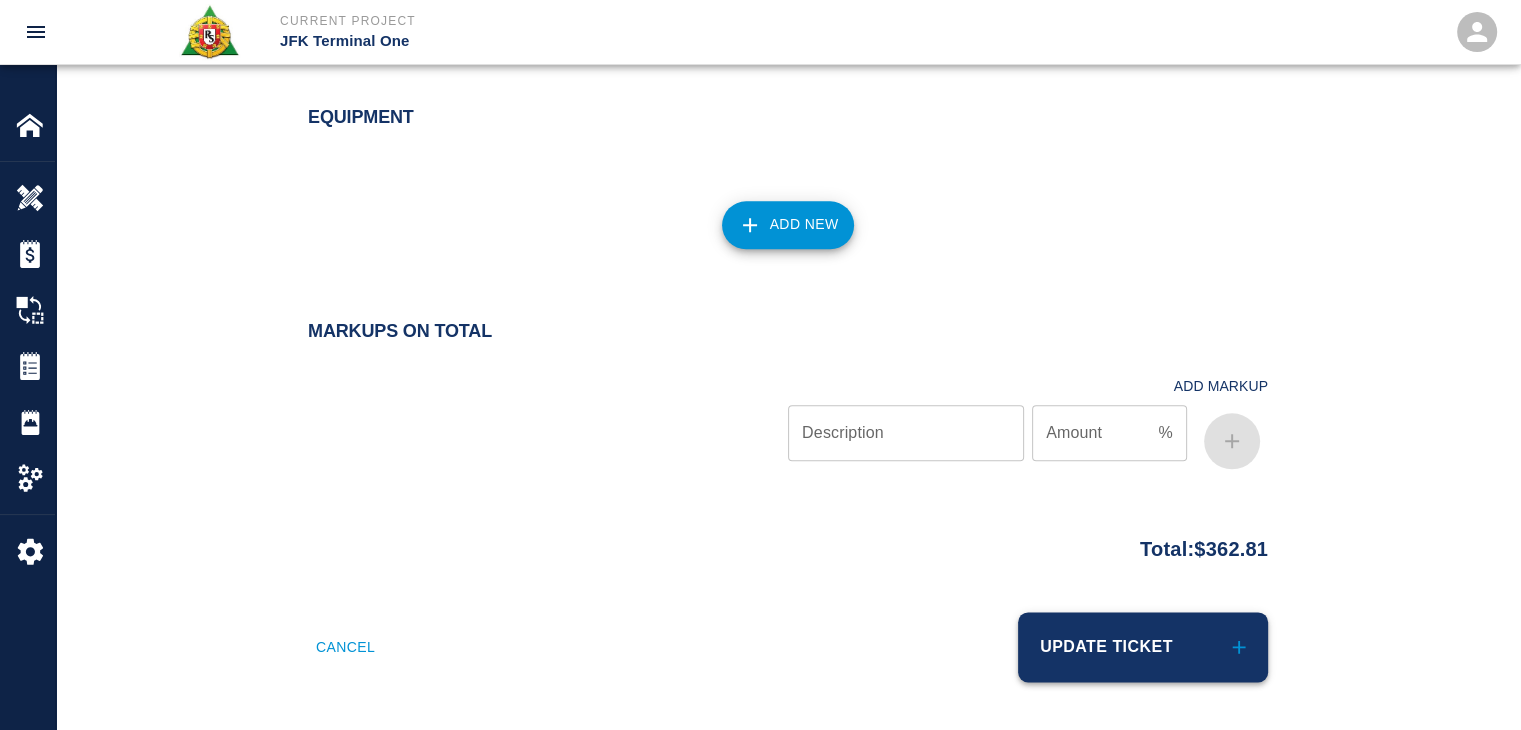 click on "Update Ticket" at bounding box center (1143, 647) 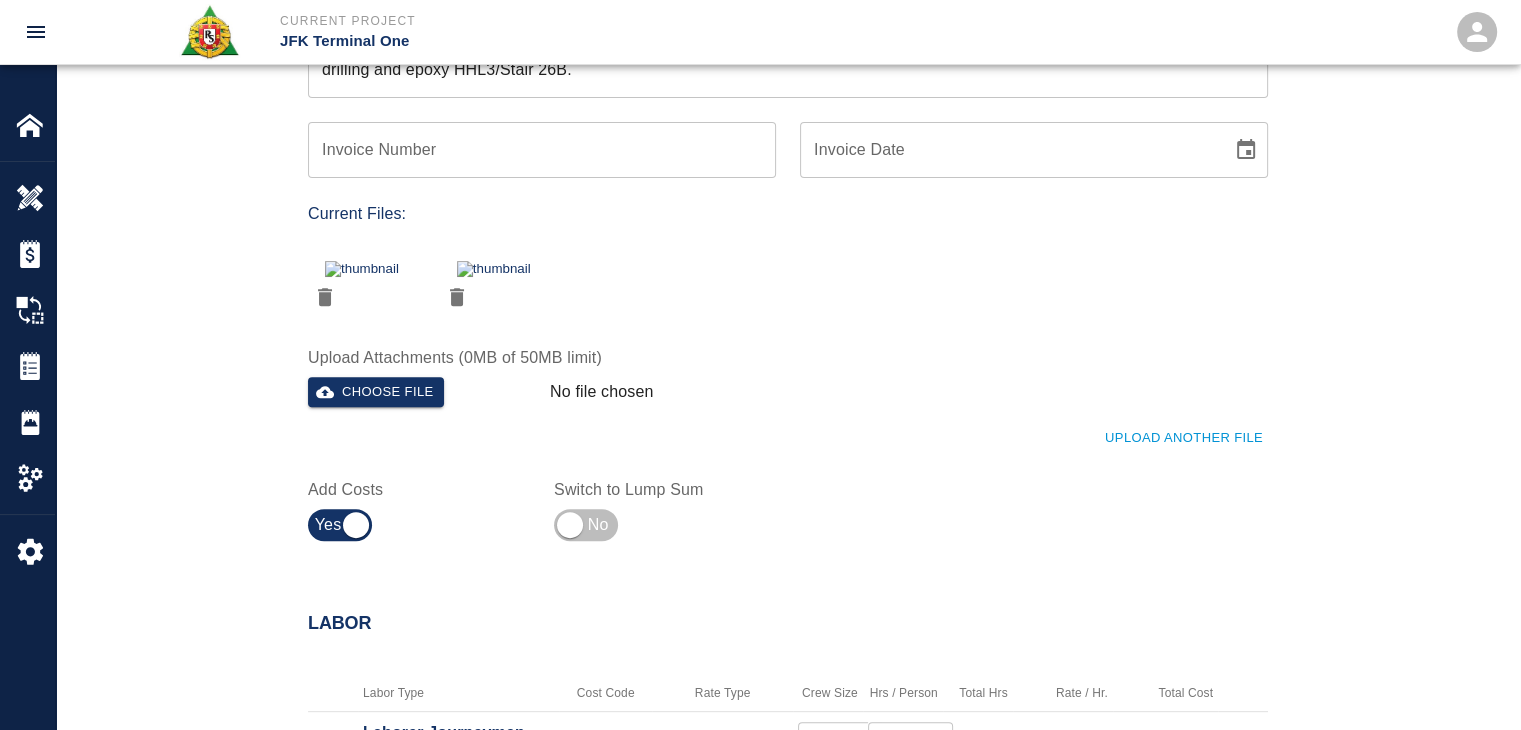 scroll, scrollTop: 244, scrollLeft: 0, axis: vertical 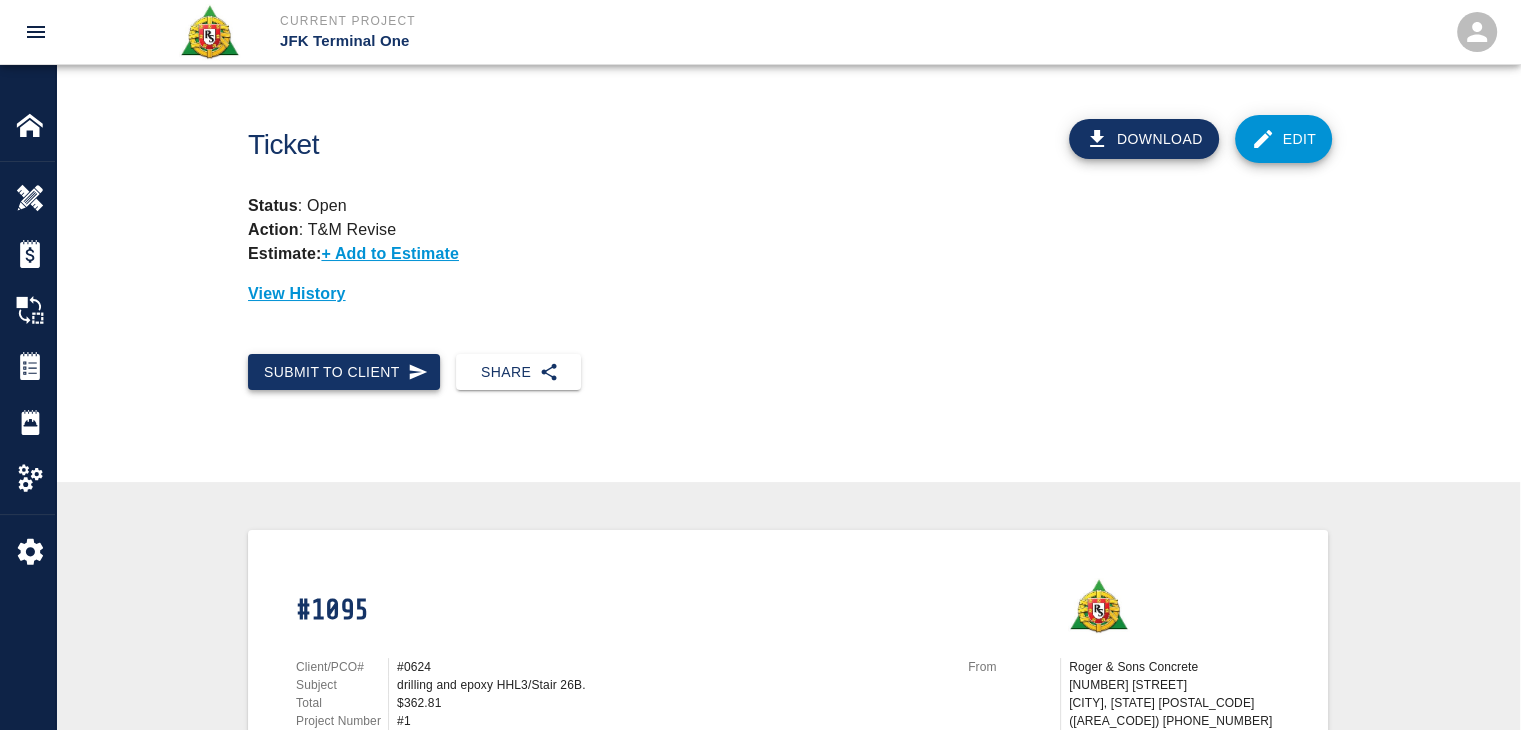 click on "Submit to Client" at bounding box center (344, 372) 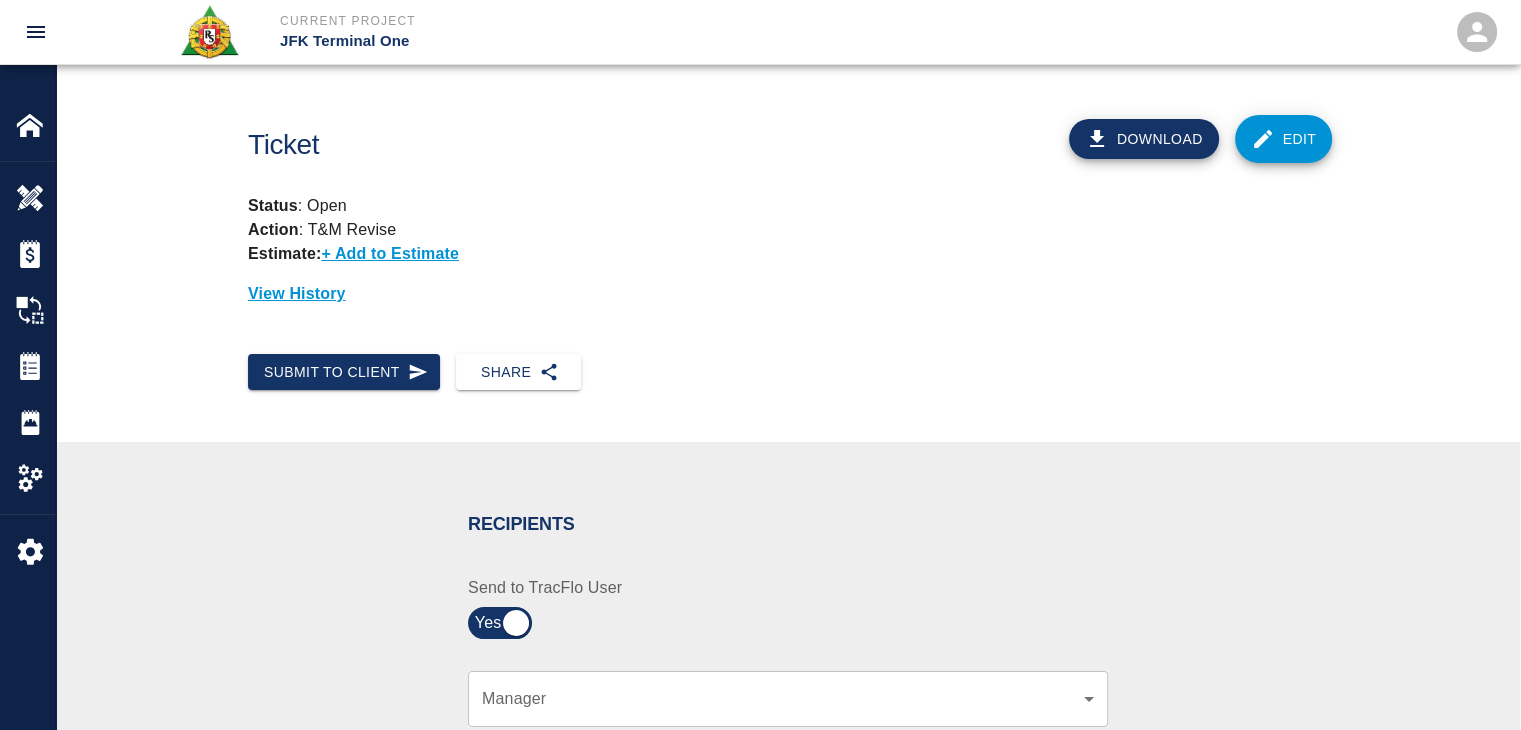 scroll, scrollTop: 300, scrollLeft: 0, axis: vertical 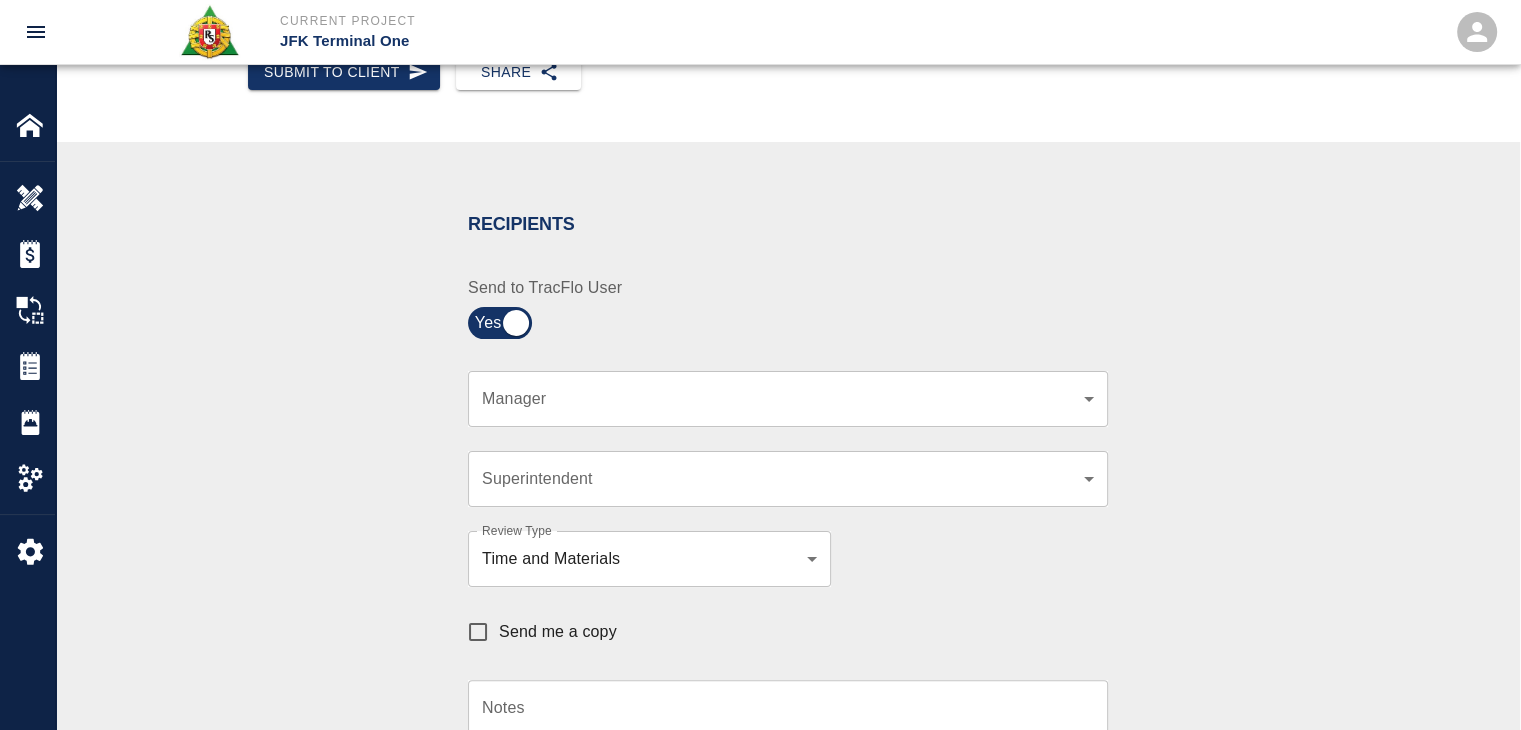 click on "Current Project JFK Terminal One Home JFK Terminal One Overview Estimates Change Orders Tickets Daily Reports Project Settings Settings Powered By Terms of Service  |  Privacy Policy Ticket Download Edit Status :   Open Action :   T&M Revise Estimate:  + Add to Estimate View History Submit to Client Share Recipients Internal Team ​ Internal Team Notes x Notes Cancel Send Recipients Send to TracFlo User Manager ​ Manager Superintendent ​ Superintendent Review Type Time and Materials tm Review Type Send me a copy Notes x Notes Upload Attachments (10MB limit) Choose file No file chosen Upload Another File Cancel Send Request Time and Material Revision Notes   * x Notes   * Upload Attachments (10MB limit) Choose file No file chosen Upload Another File Cancel Send Time and Materials Reject Notes   * x Notes   * Upload Attachments (10MB limit) Choose file No file chosen Upload Another File Cancel Send Approve Ticket Time and Materials Signature Clear Notes x Notes Upload Attachments (10MB limit) Cancel" at bounding box center [760, 65] 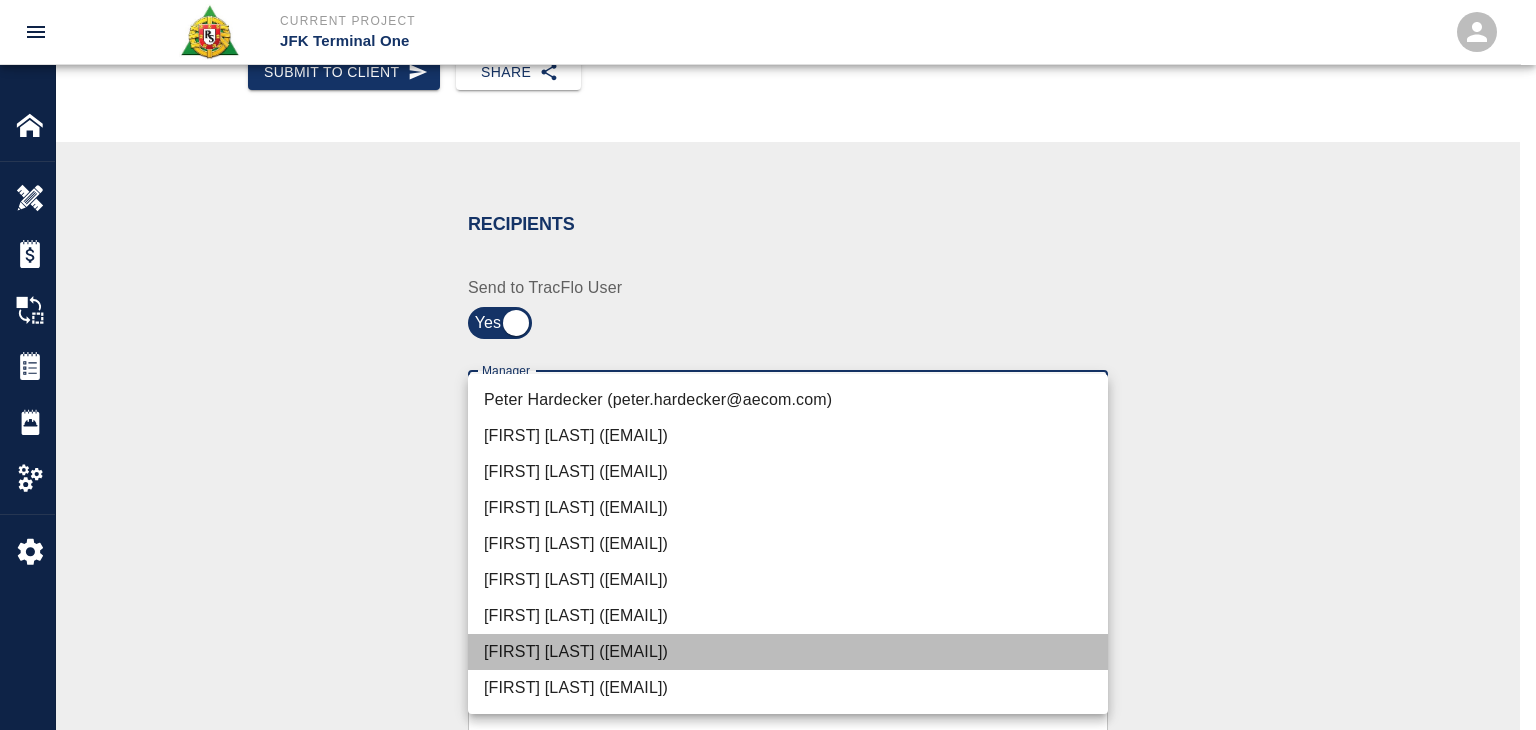 click on "Dylan  Sims (dylan.sims@aecom.com)" at bounding box center (788, 652) 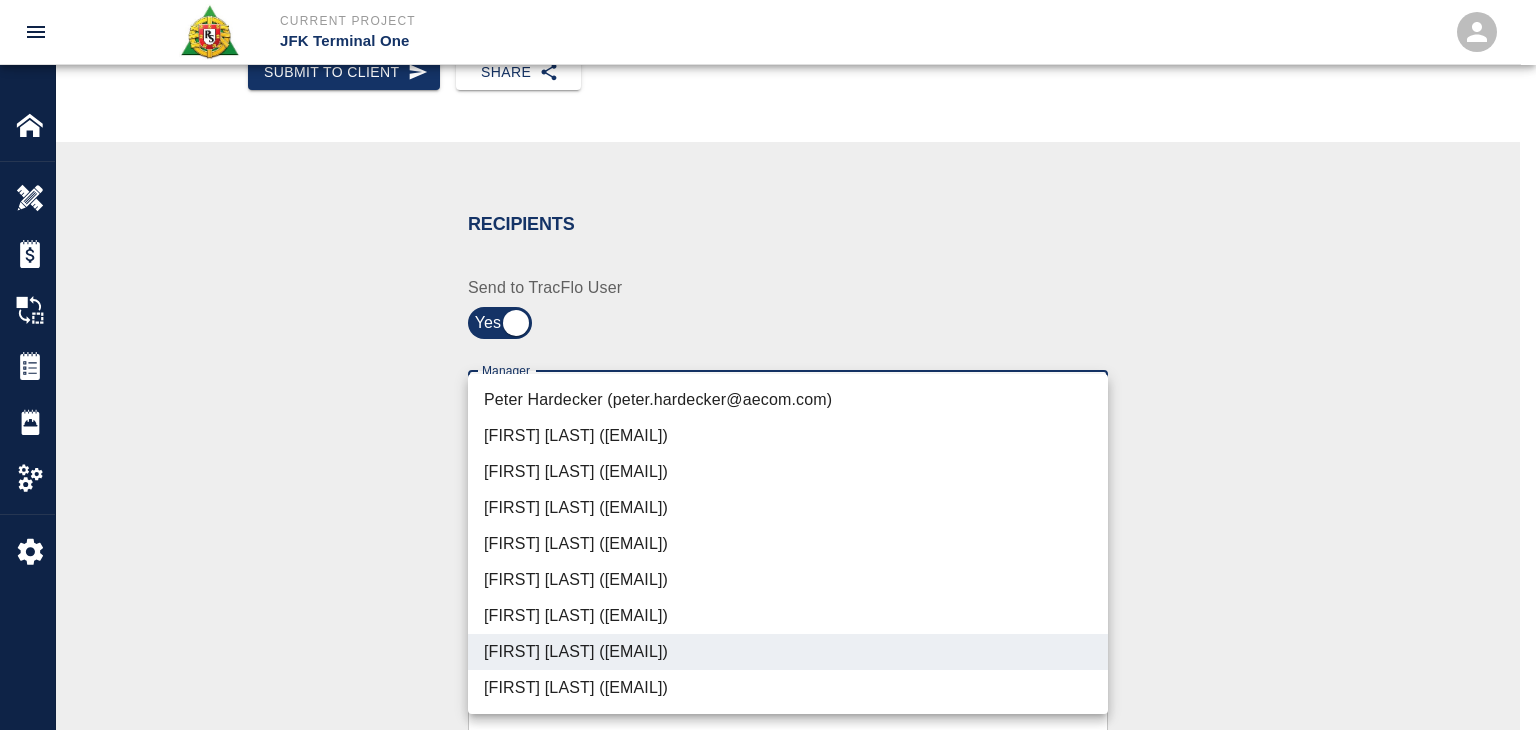 click at bounding box center [768, 365] 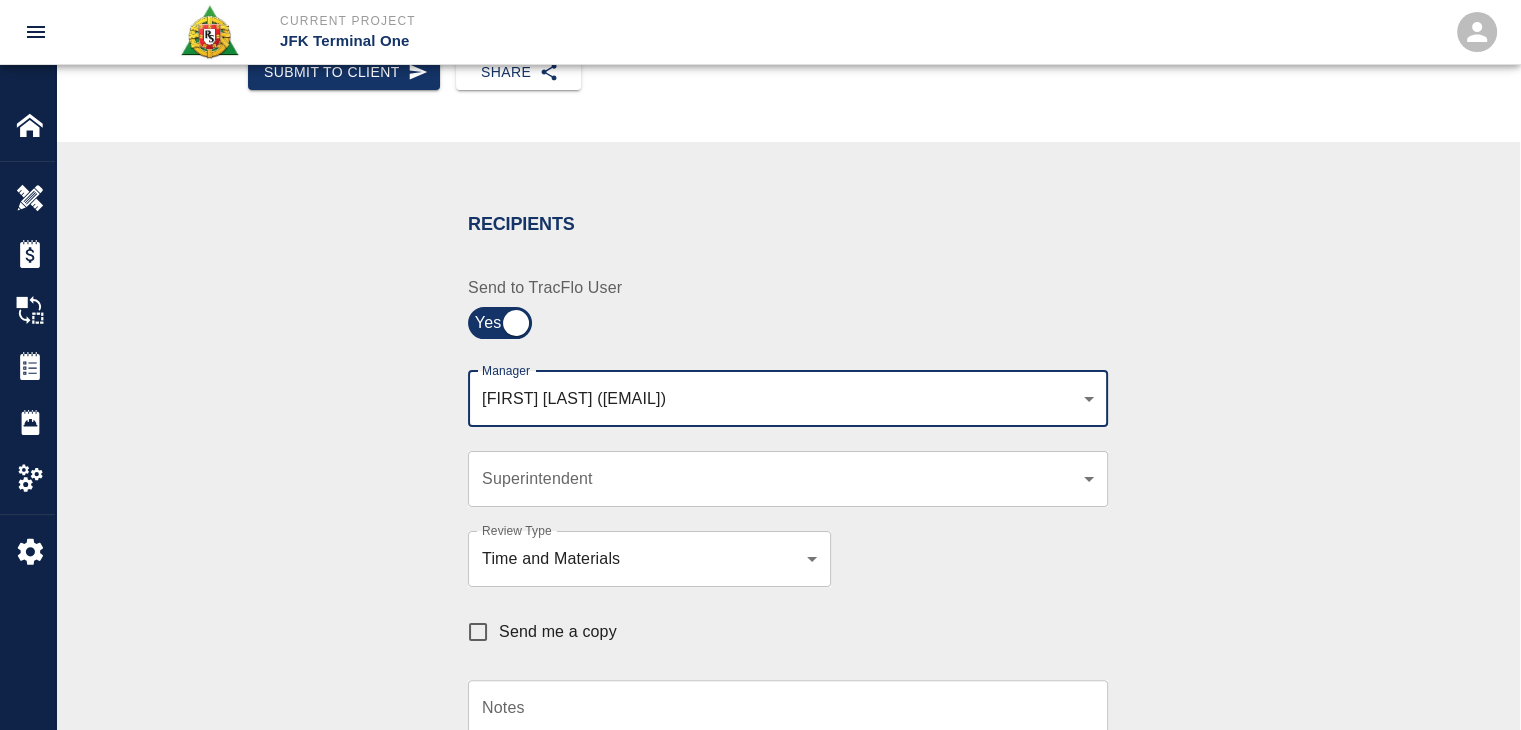 click on "Send me a copy" at bounding box center (558, 632) 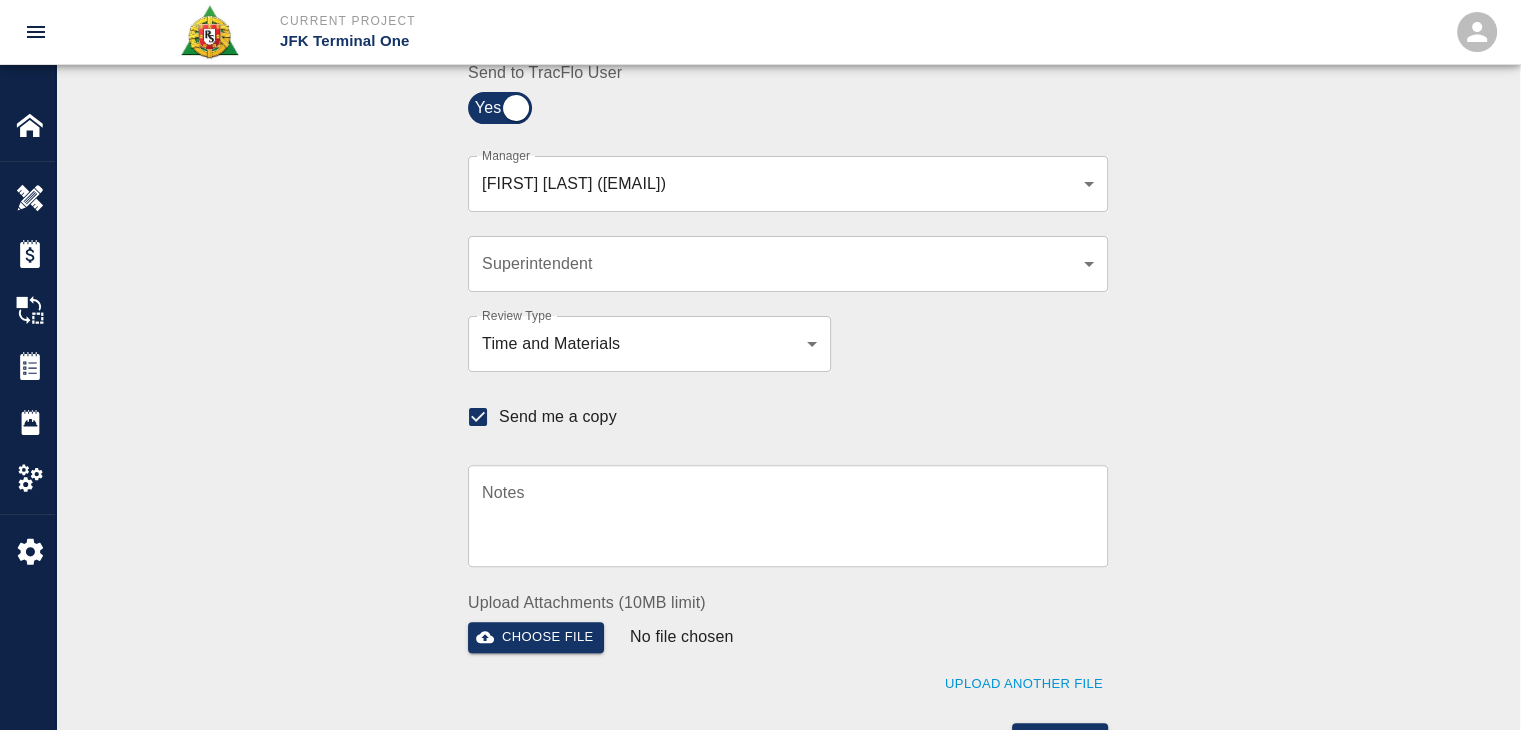 scroll, scrollTop: 571, scrollLeft: 0, axis: vertical 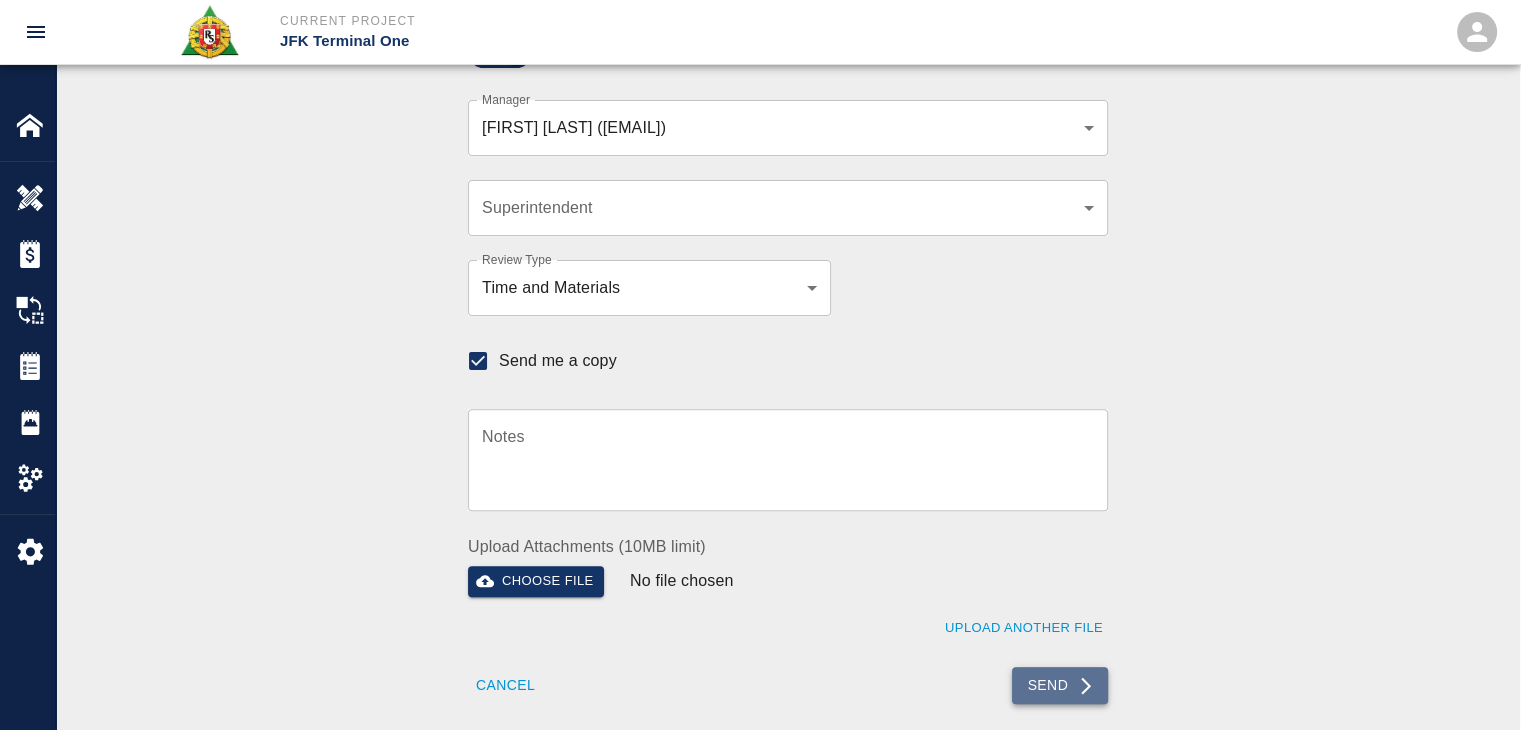 click on "Send" at bounding box center [1060, 685] 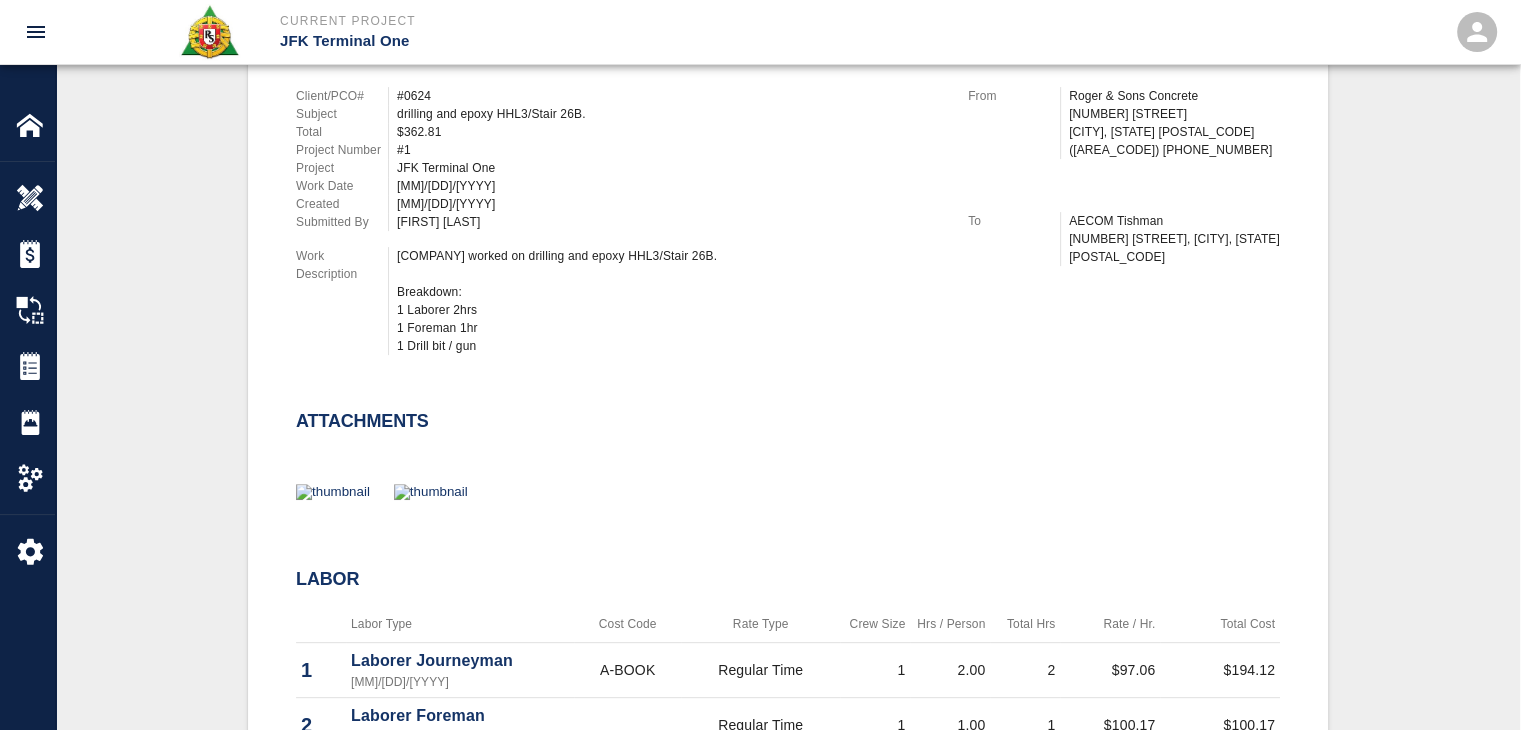 scroll, scrollTop: 0, scrollLeft: 0, axis: both 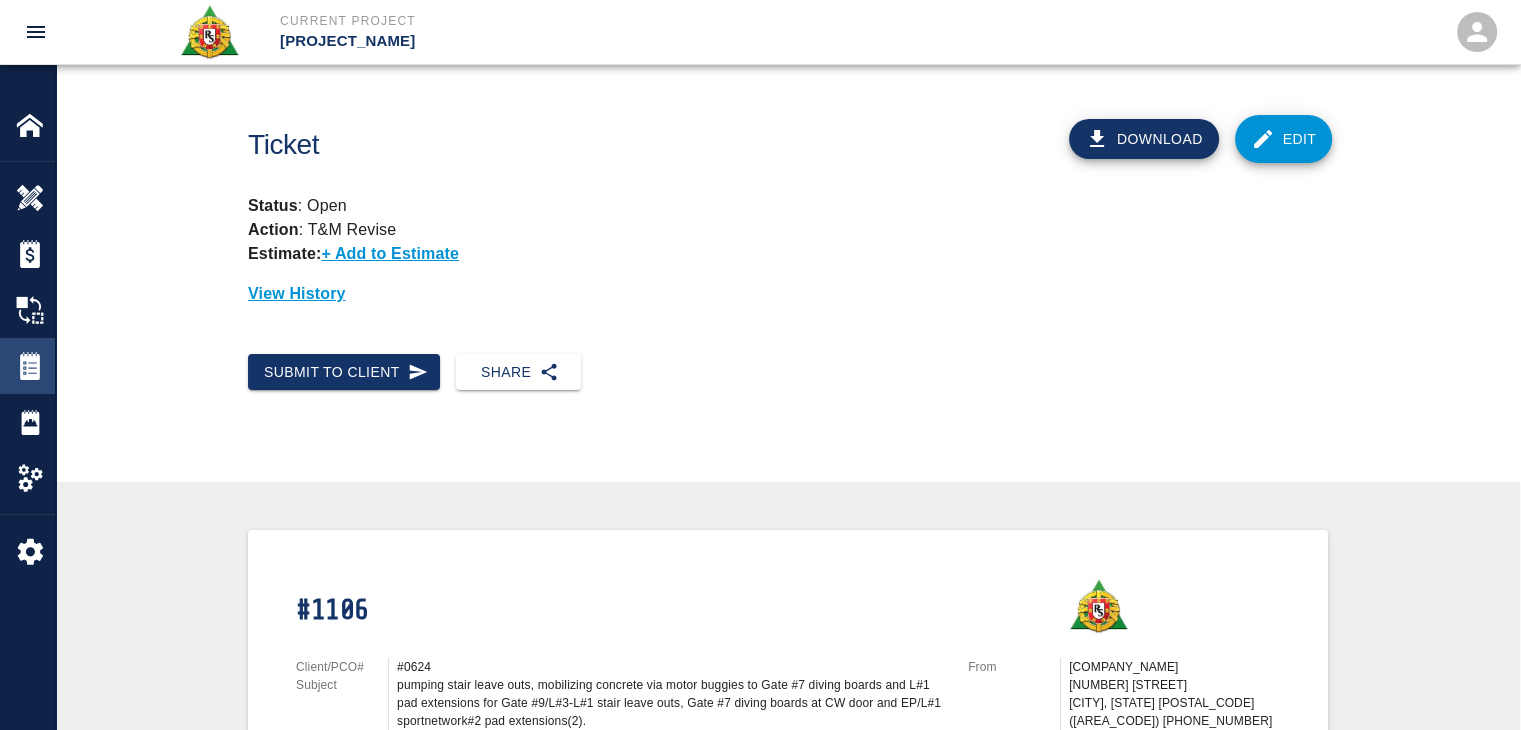 click at bounding box center (30, 198) 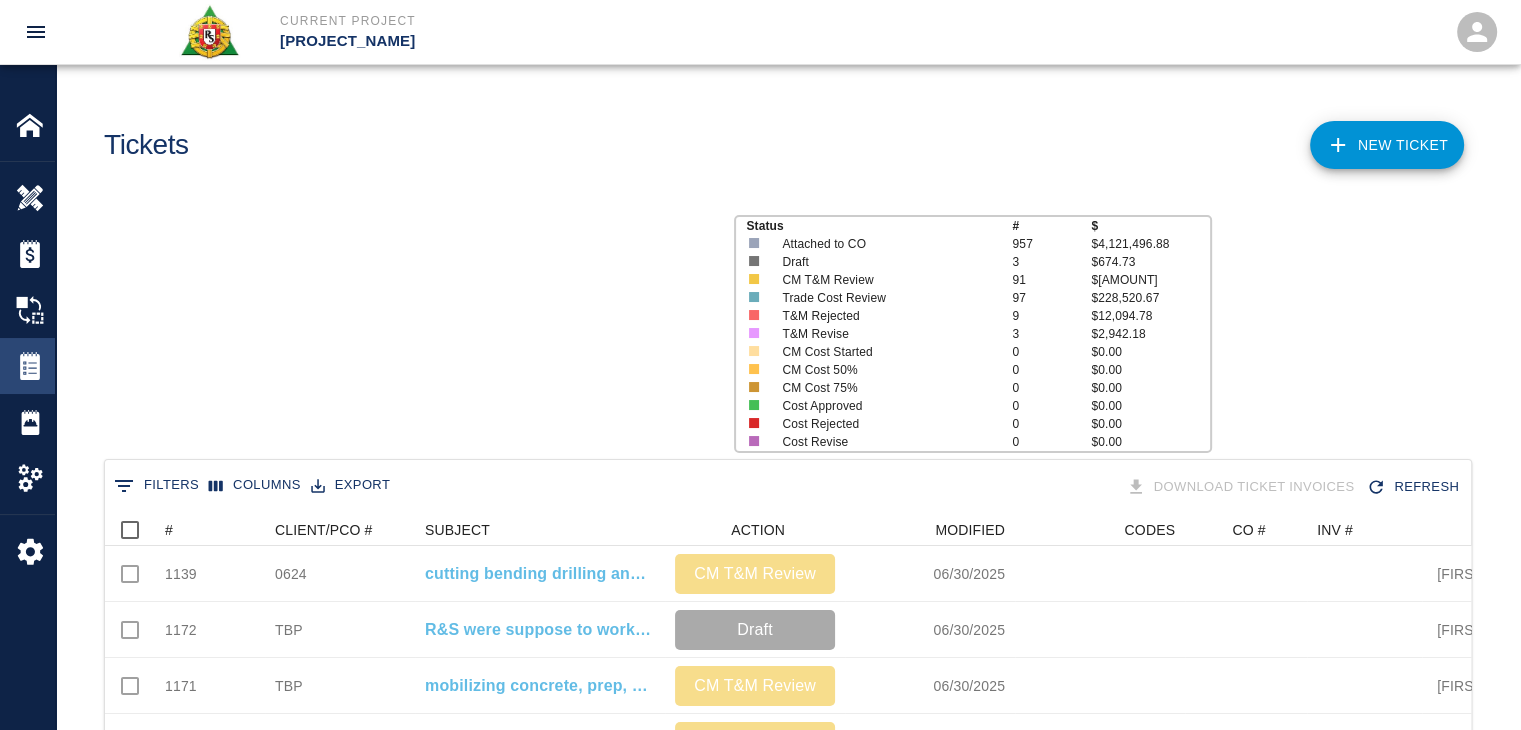 scroll, scrollTop: 0, scrollLeft: 0, axis: both 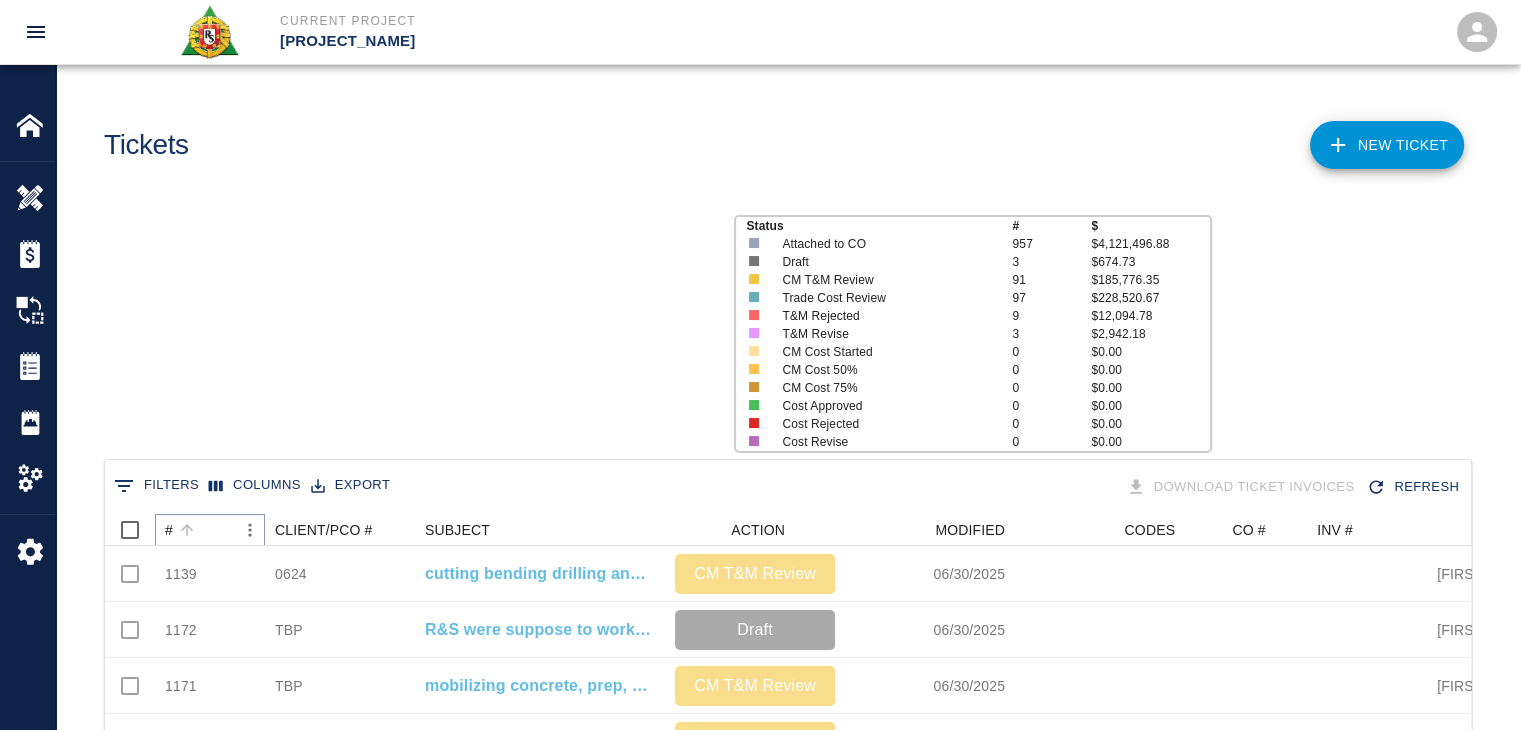 click at bounding box center (187, 530) 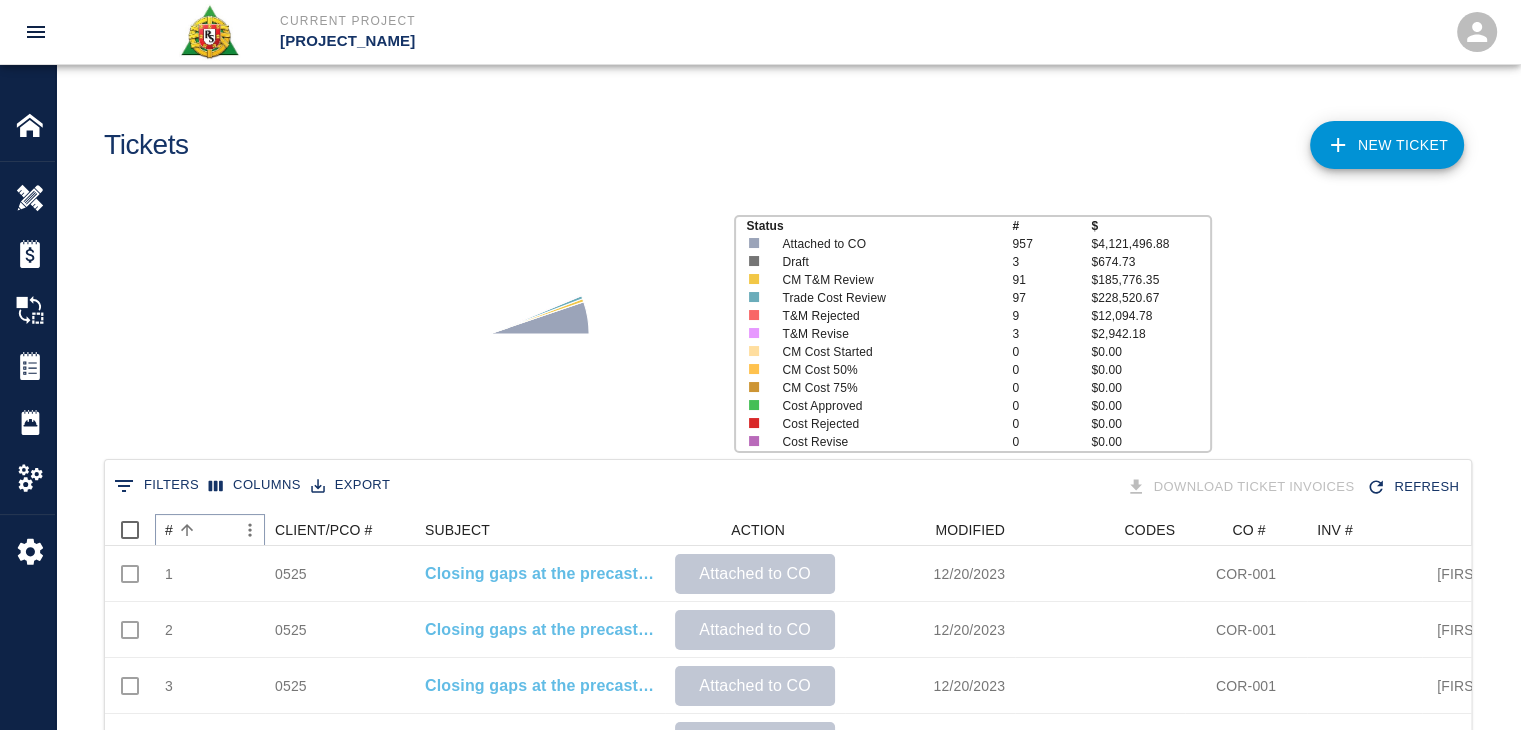 scroll, scrollTop: 16, scrollLeft: 16, axis: both 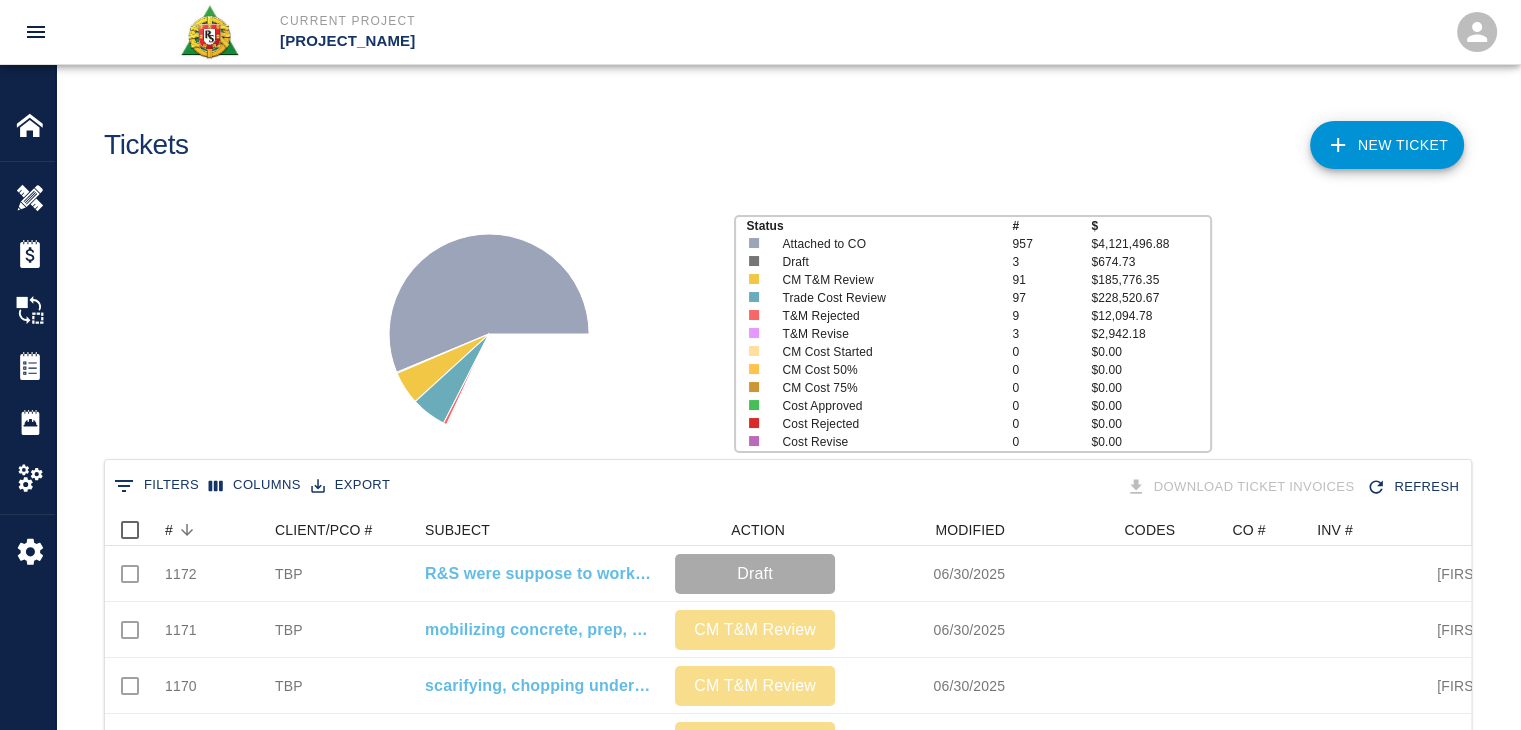 click on "Status # $ Attached to CO 957 $4,121,496.88 Draft 3 $674.73 CM T&M Review 91 $185,776.35 Trade Cost Review 97 $228,520.67 T&M Rejected 9 $12,094.78 T&M Revise 3 $2,942.18 CM Cost Started 0 $0.00 CM Cost 50% 0 $0.00 CM Cost 75% 0 $0.00 Cost Approved 0 $0.00 Cost Rejected 0 $0.00 Cost Revise 0 $0.00" at bounding box center (780, 326) 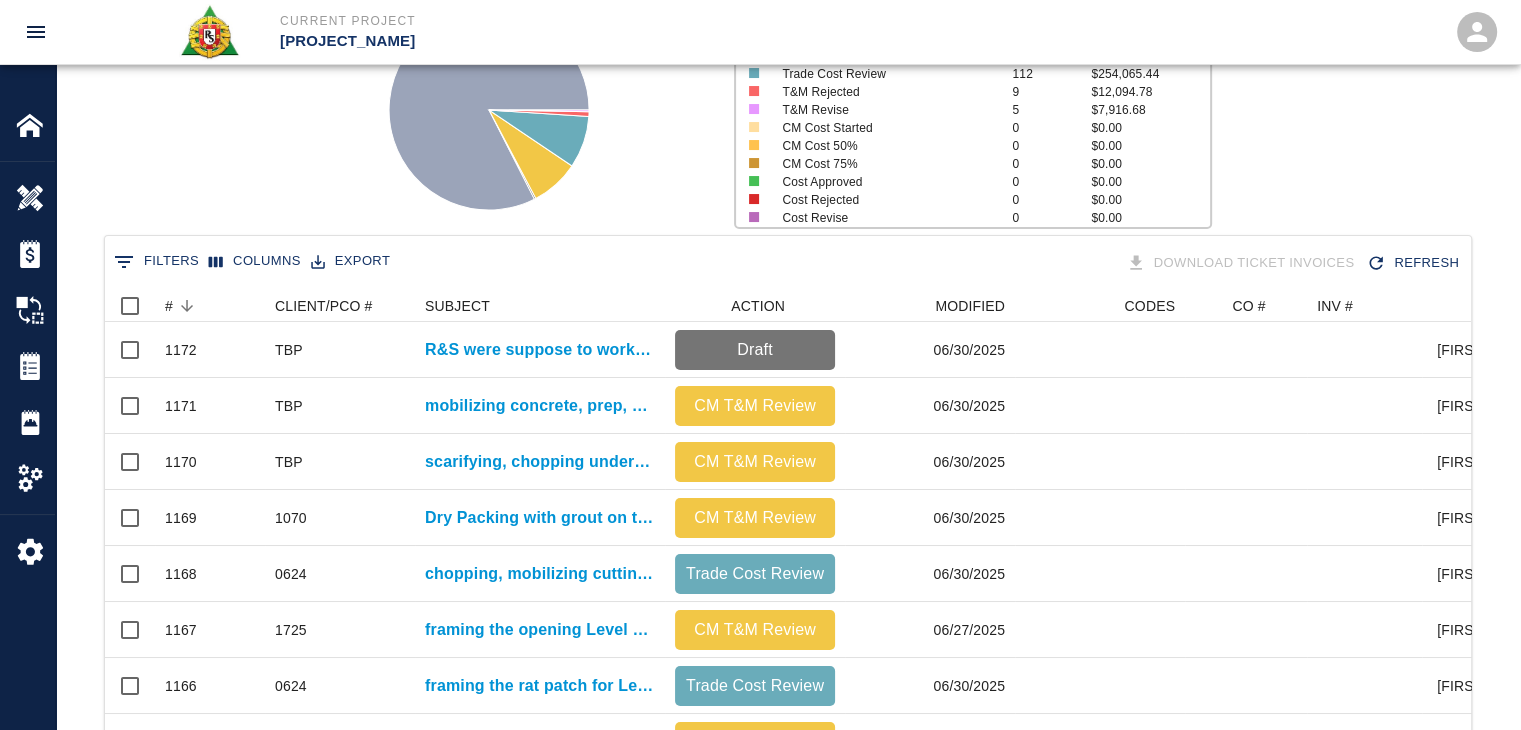 scroll, scrollTop: 0, scrollLeft: 0, axis: both 